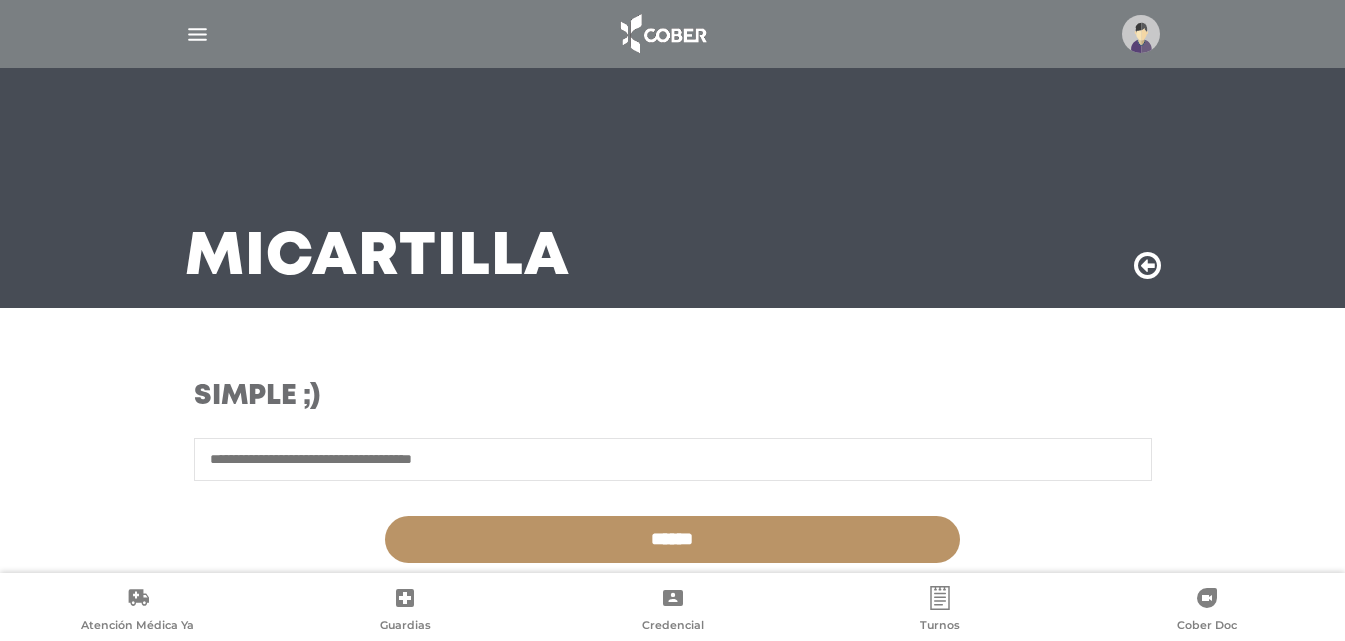 scroll, scrollTop: 0, scrollLeft: 0, axis: both 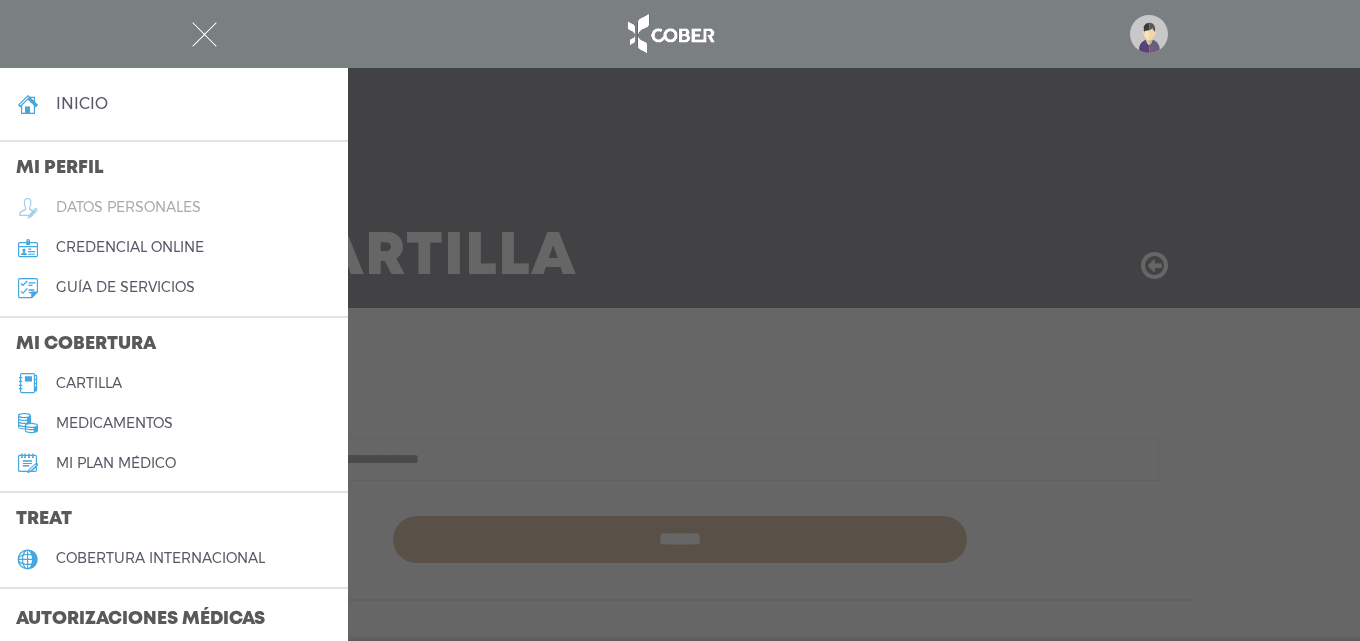 click on "datos personales" at bounding box center (128, 207) 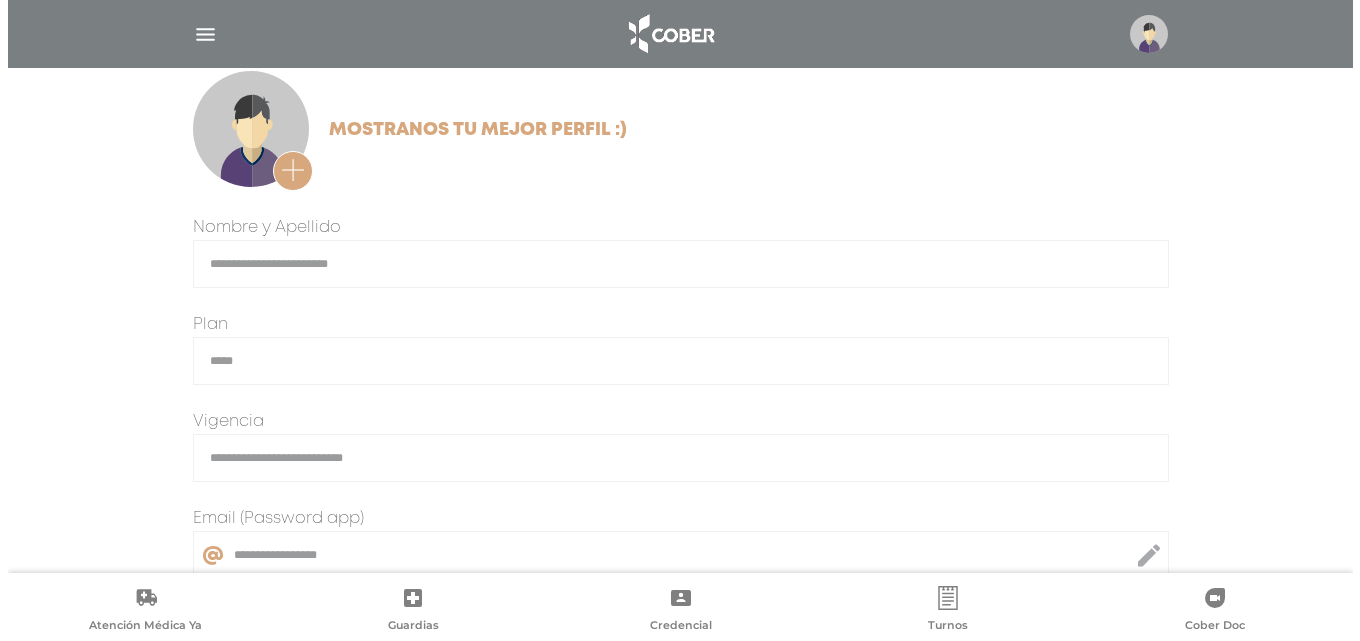 scroll, scrollTop: 0, scrollLeft: 0, axis: both 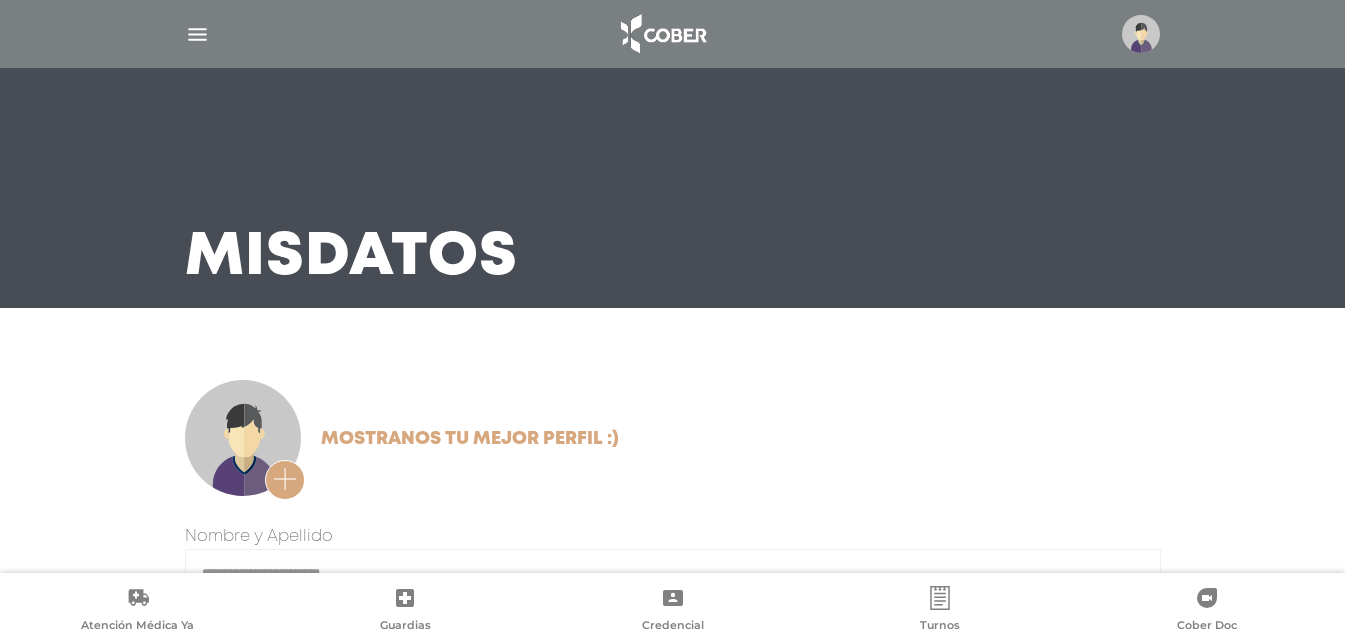 click at bounding box center [197, 34] 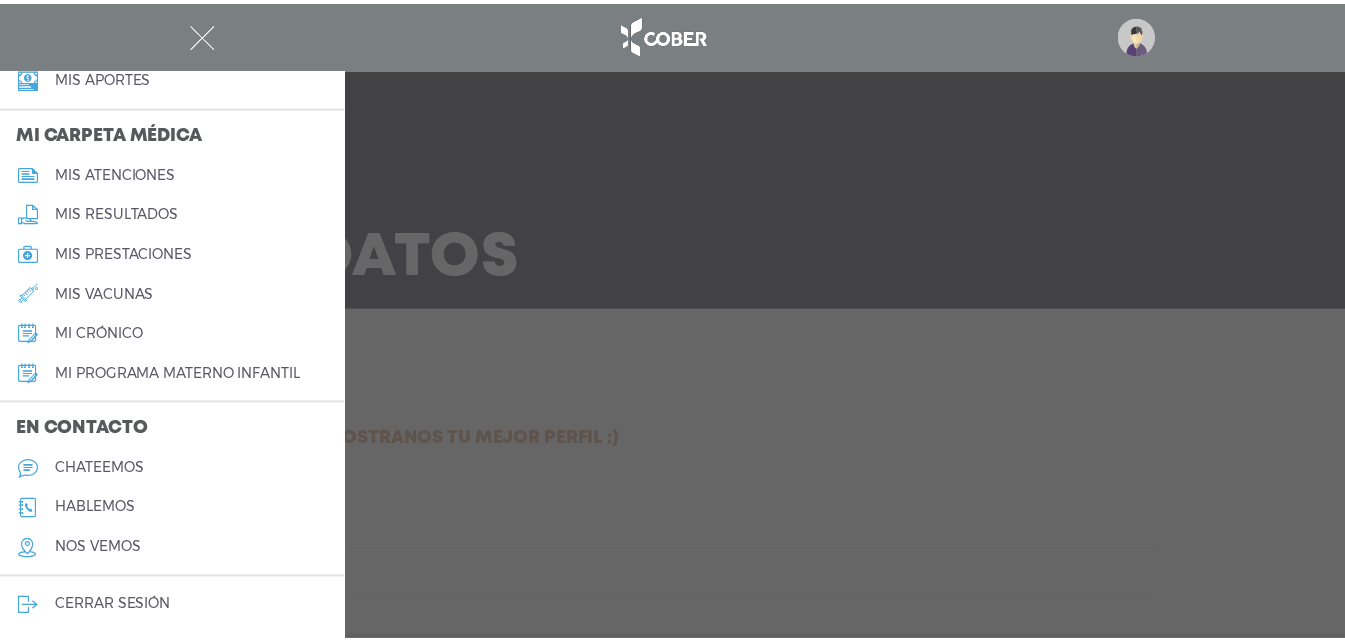 scroll, scrollTop: 902, scrollLeft: 0, axis: vertical 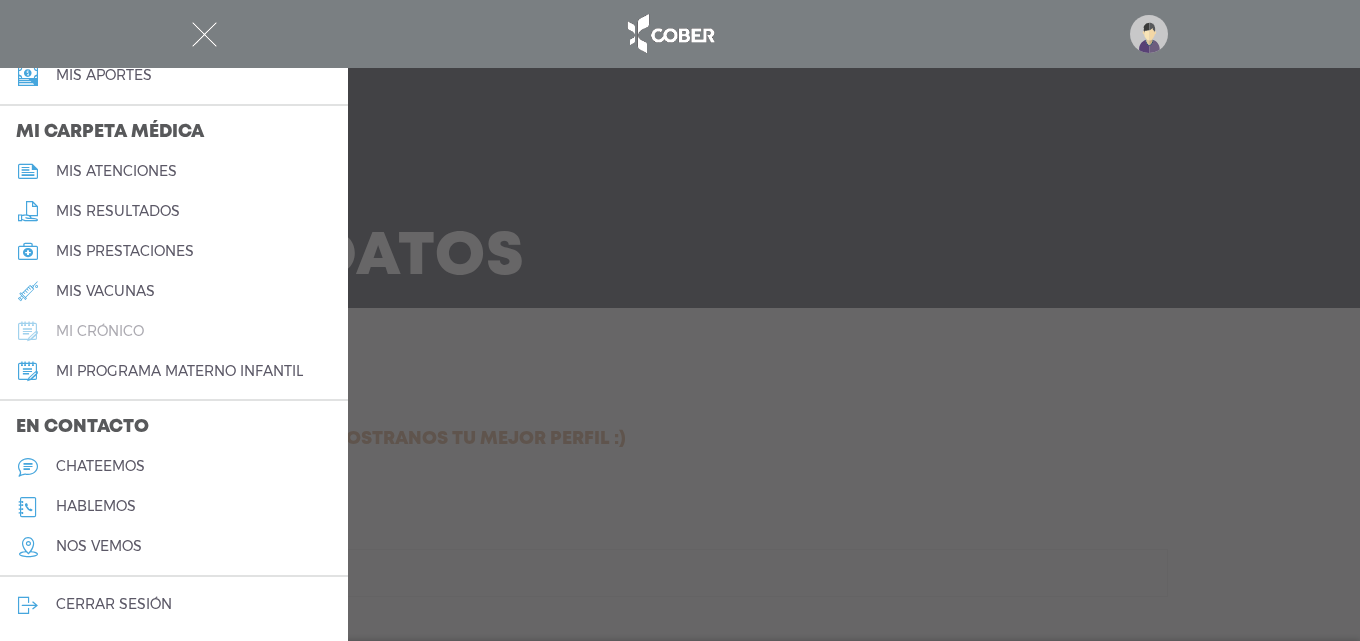 click on "mi crónico" at bounding box center (100, 331) 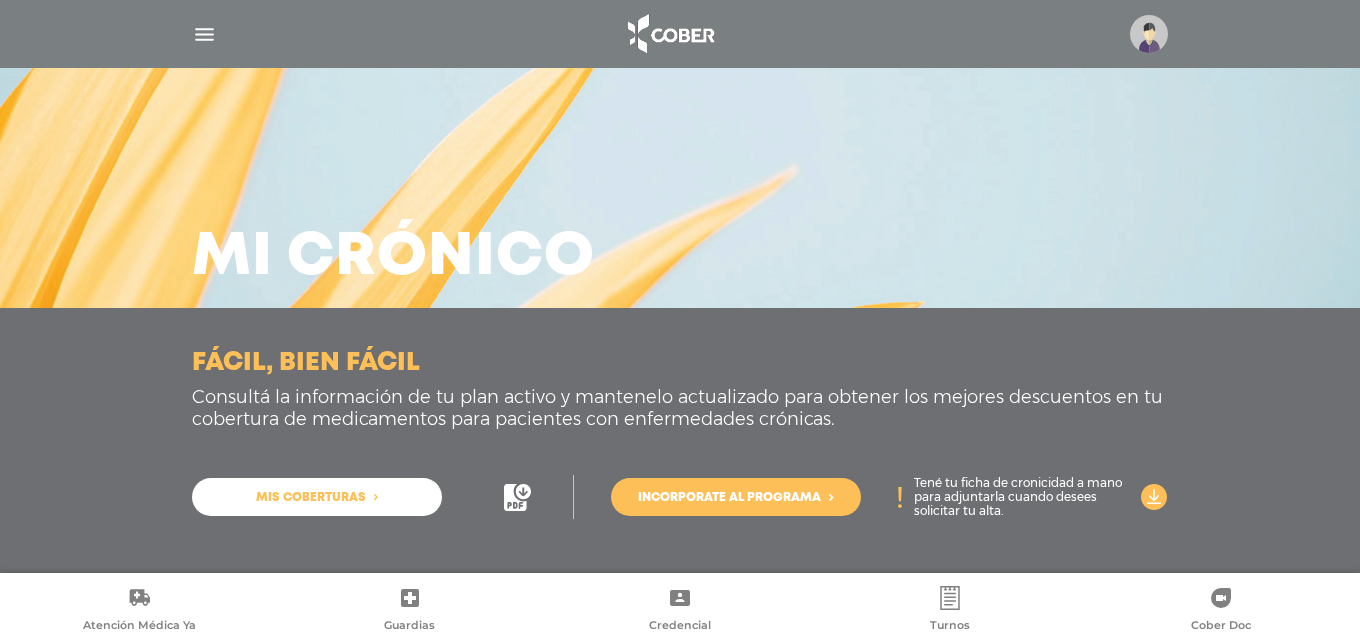 scroll, scrollTop: 0, scrollLeft: 0, axis: both 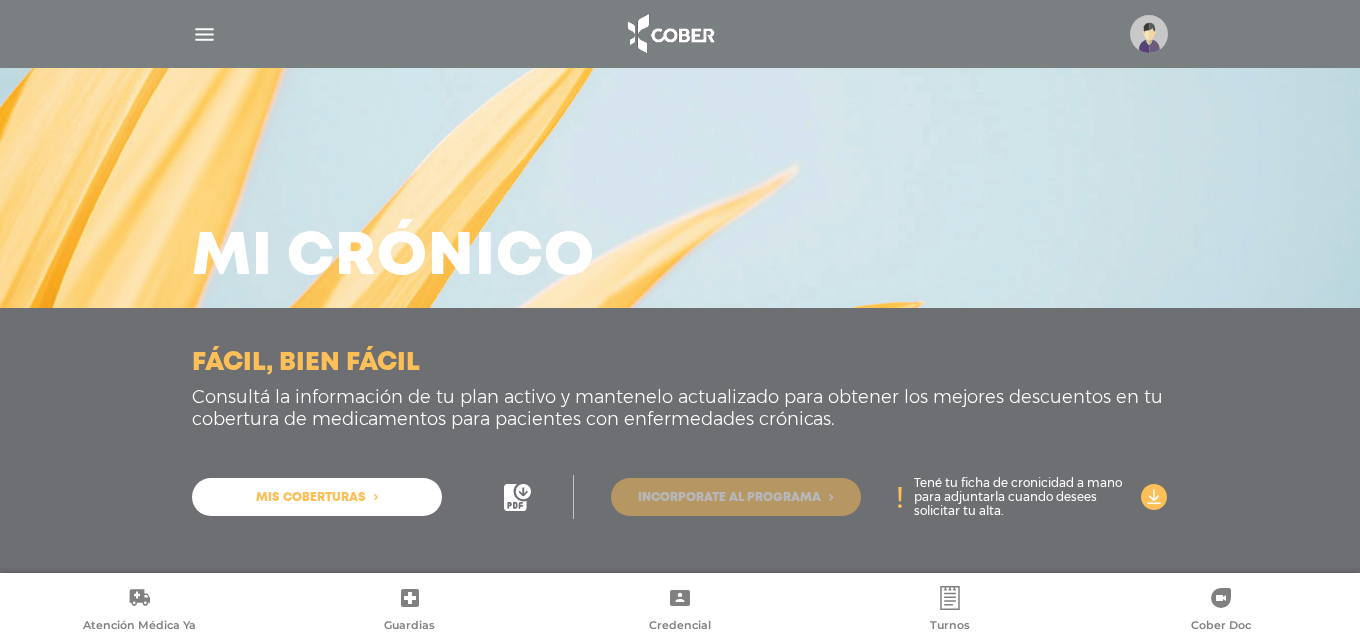 click on "Incorporate al programa" at bounding box center [736, 497] 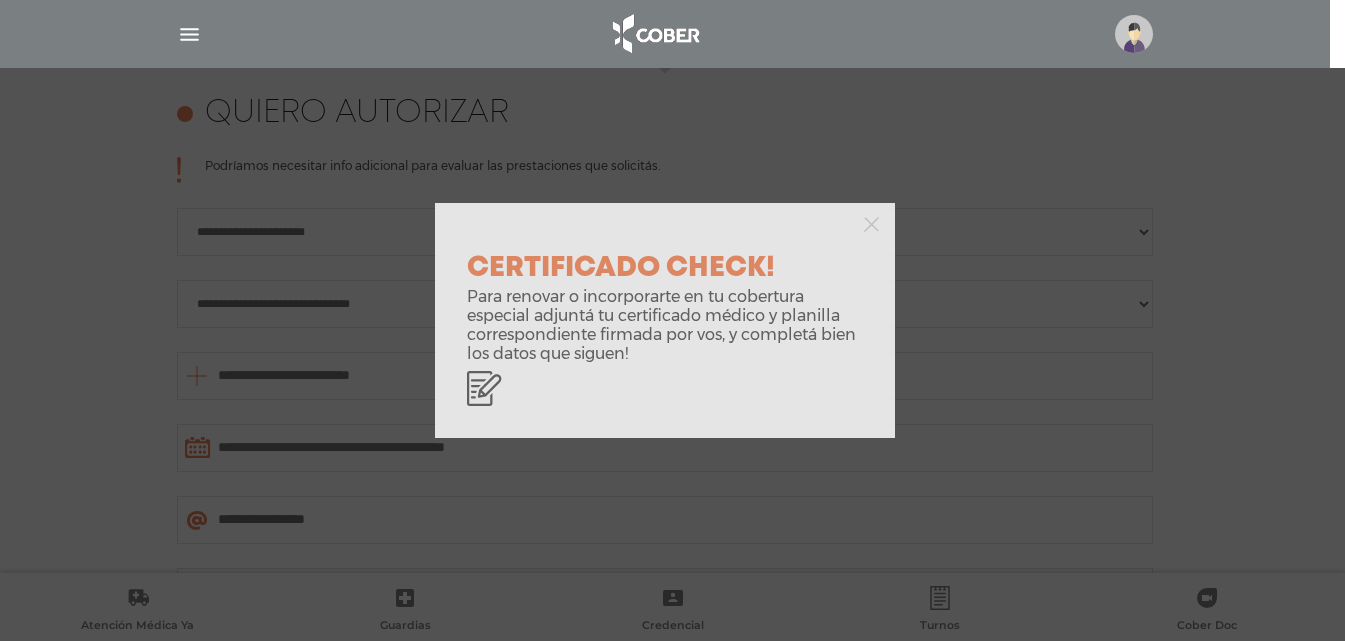 scroll, scrollTop: 888, scrollLeft: 0, axis: vertical 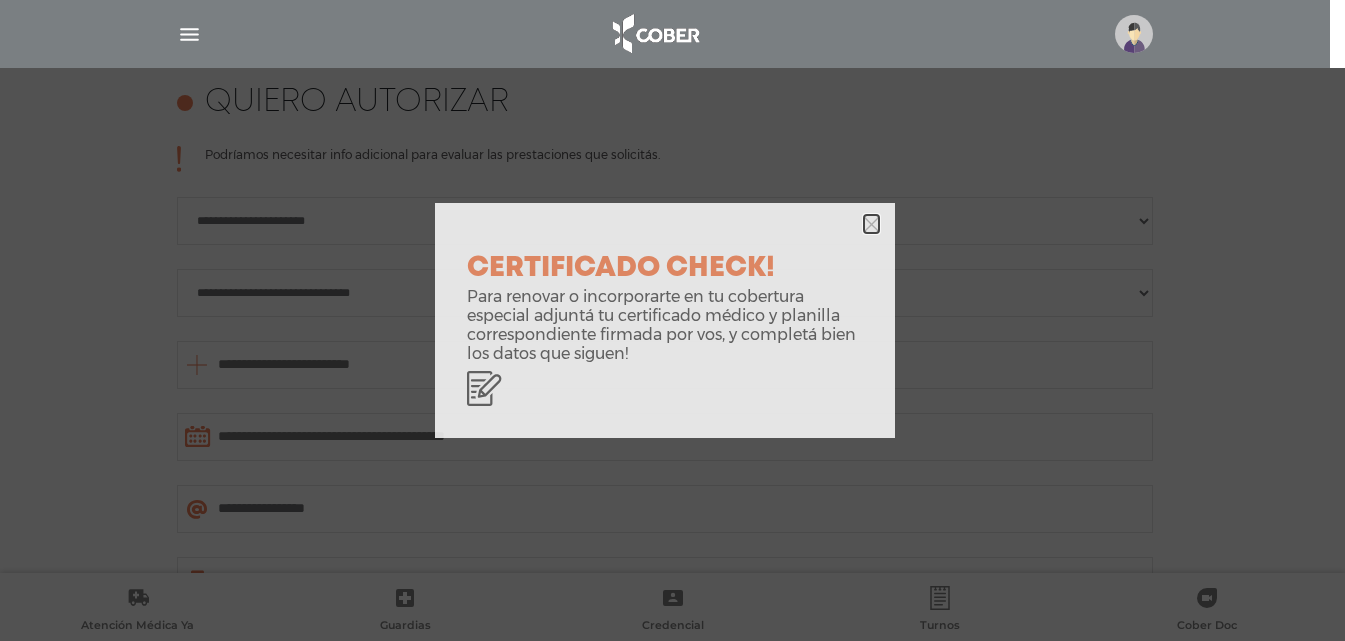 click 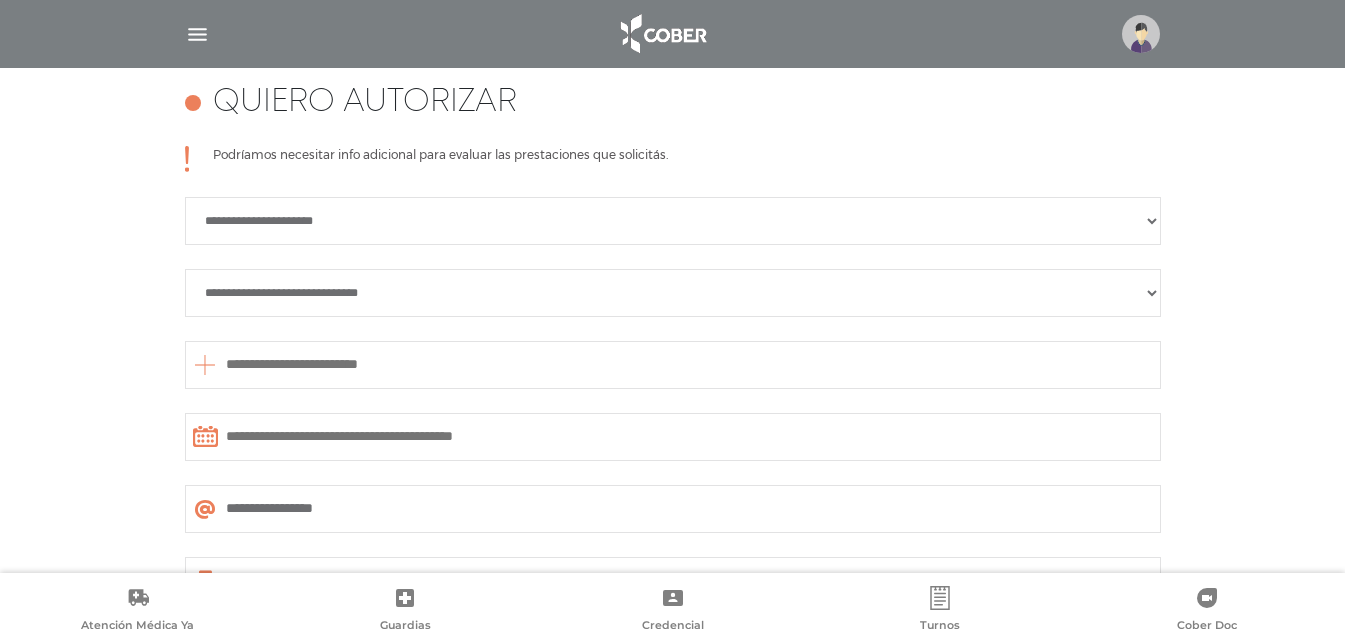 scroll, scrollTop: 988, scrollLeft: 0, axis: vertical 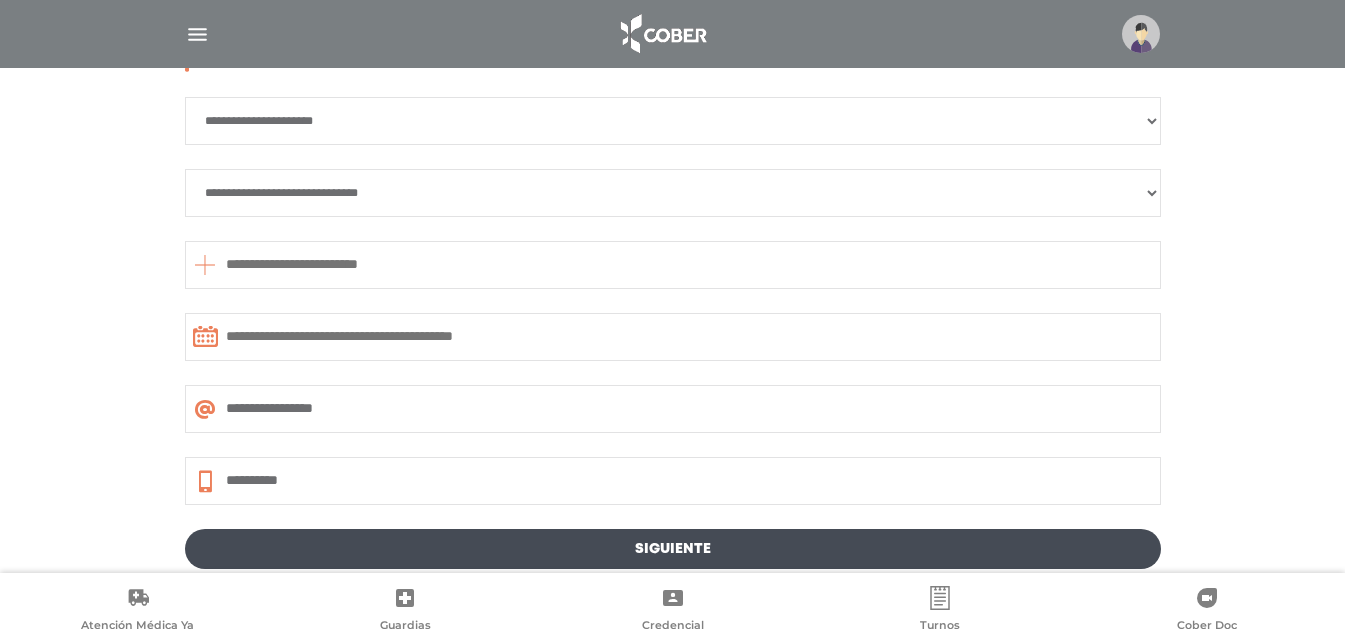 click on "**********" at bounding box center (673, 193) 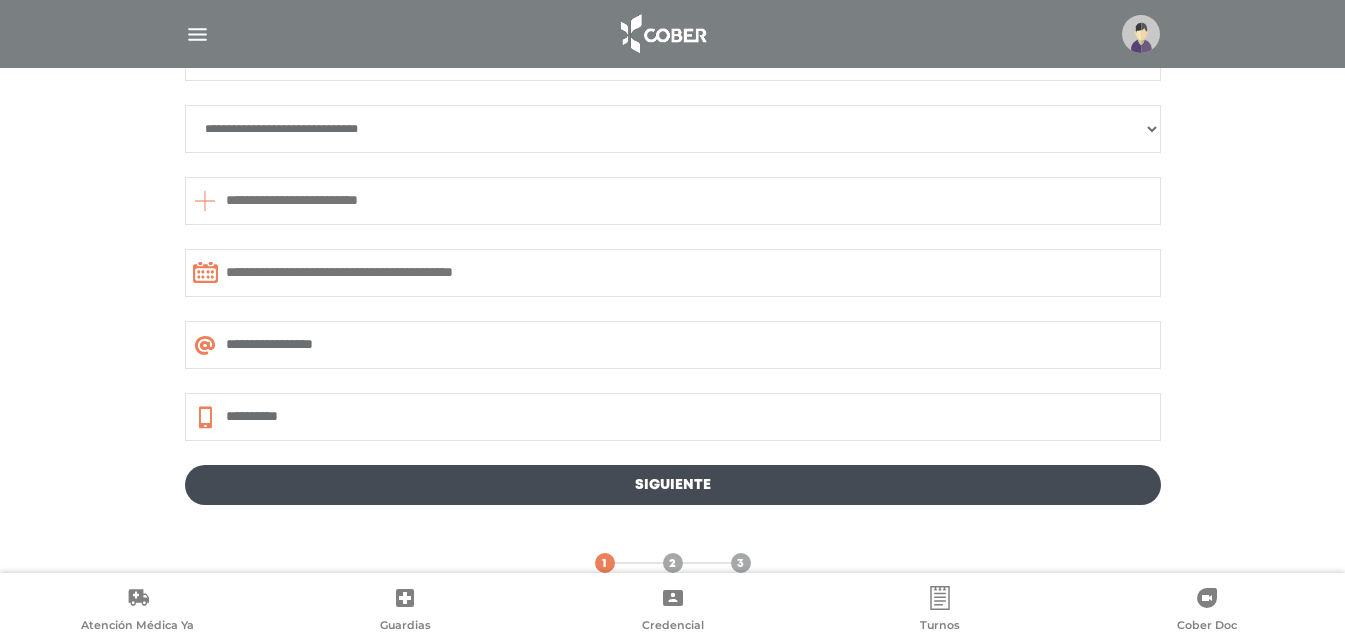 scroll, scrollTop: 1088, scrollLeft: 0, axis: vertical 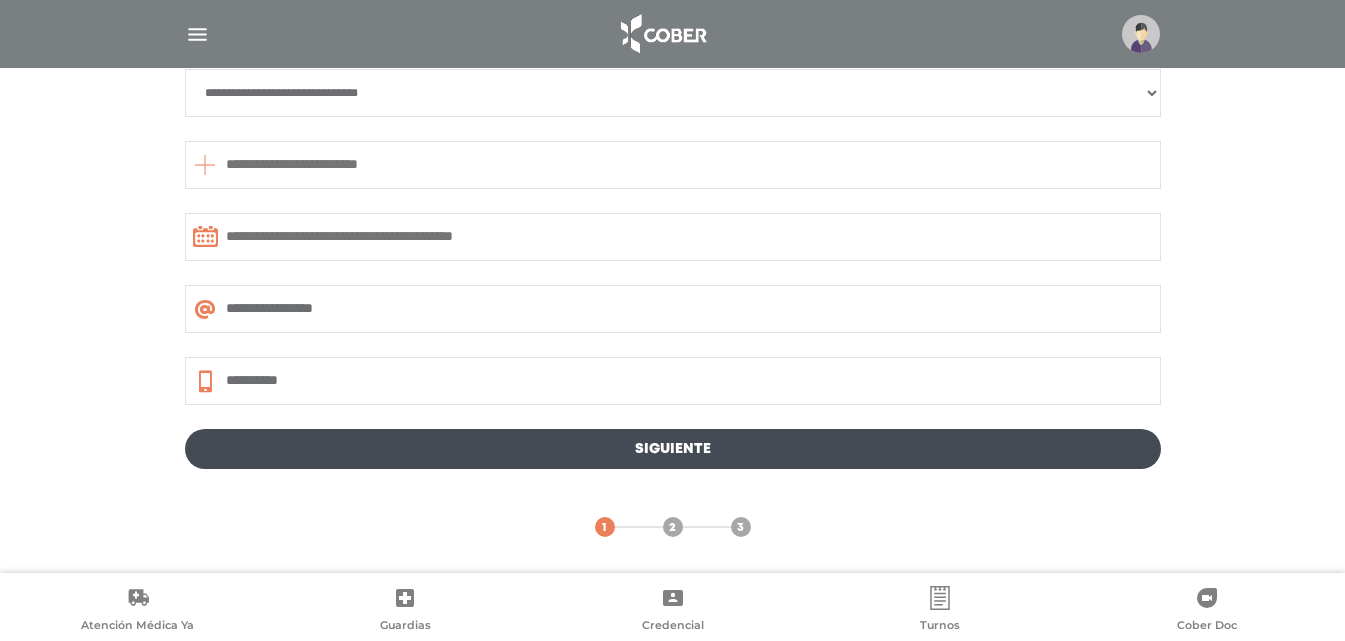 click on "2" at bounding box center [672, 528] 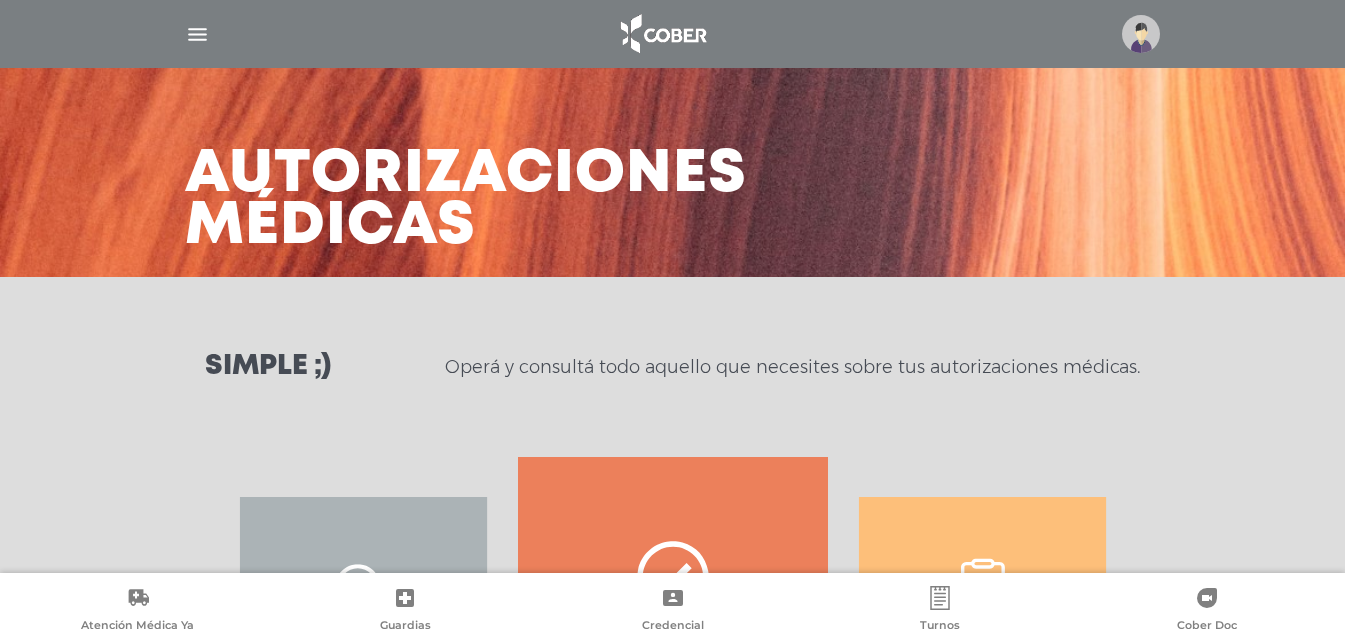 scroll, scrollTop: 0, scrollLeft: 0, axis: both 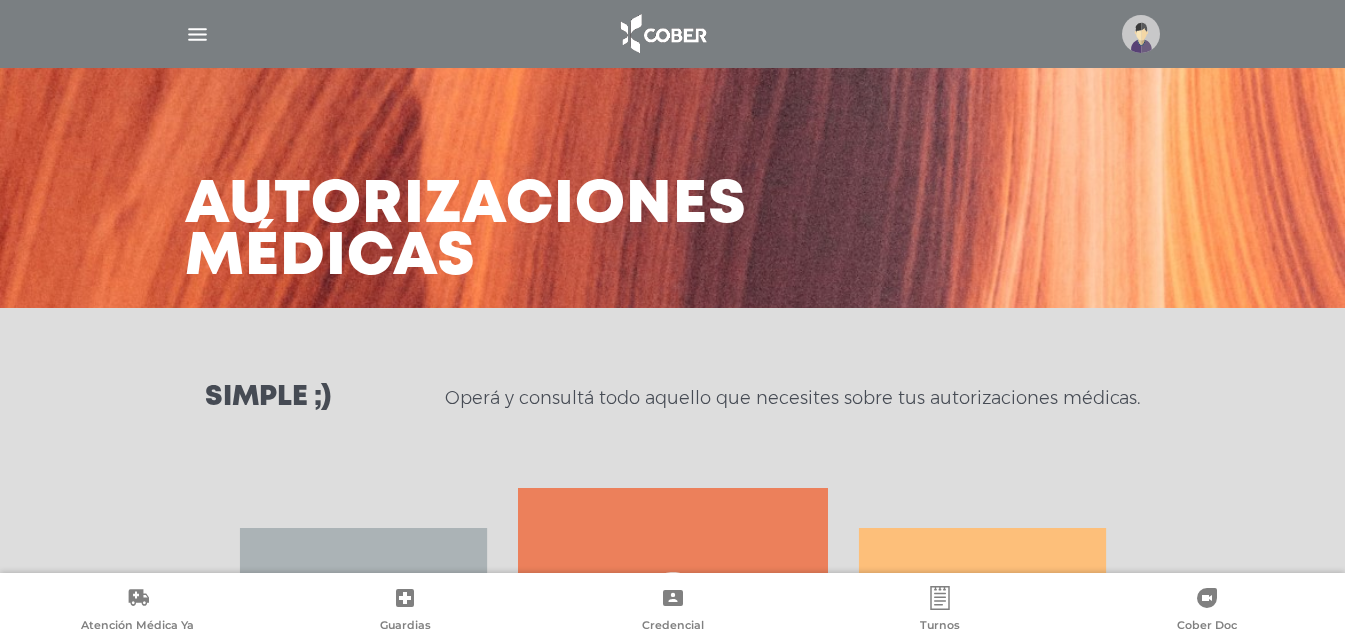 click at bounding box center (197, 34) 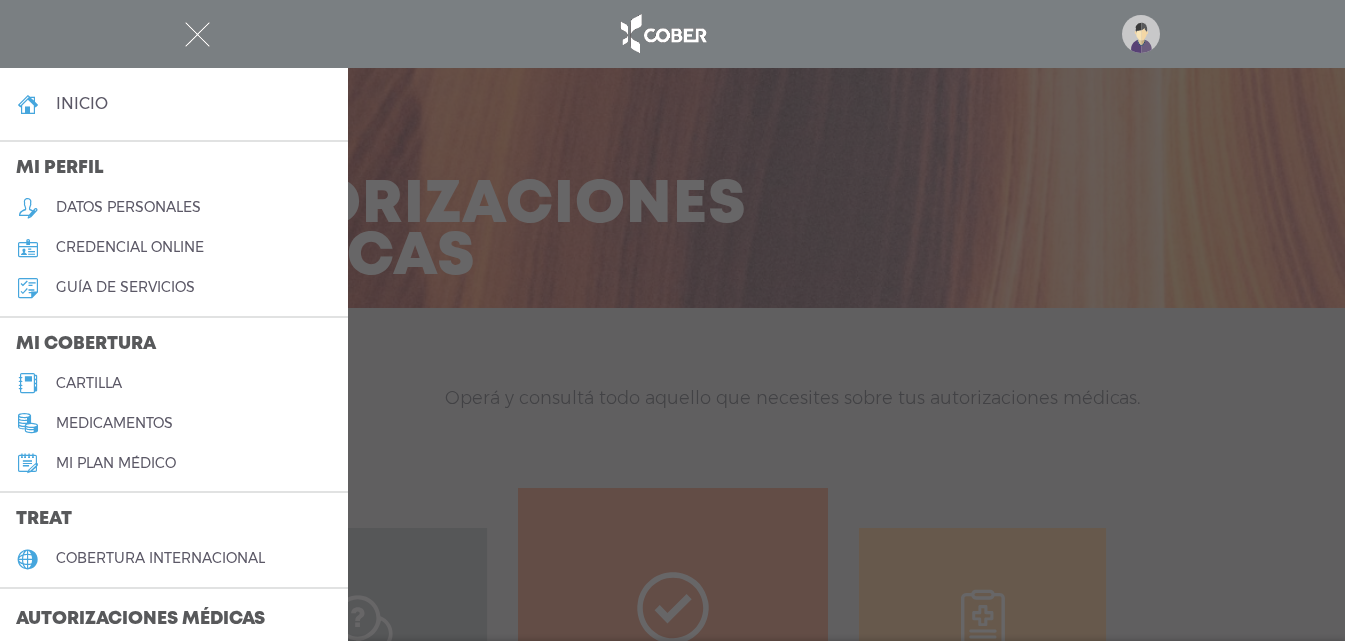 click on "medicamentos" at bounding box center (114, 423) 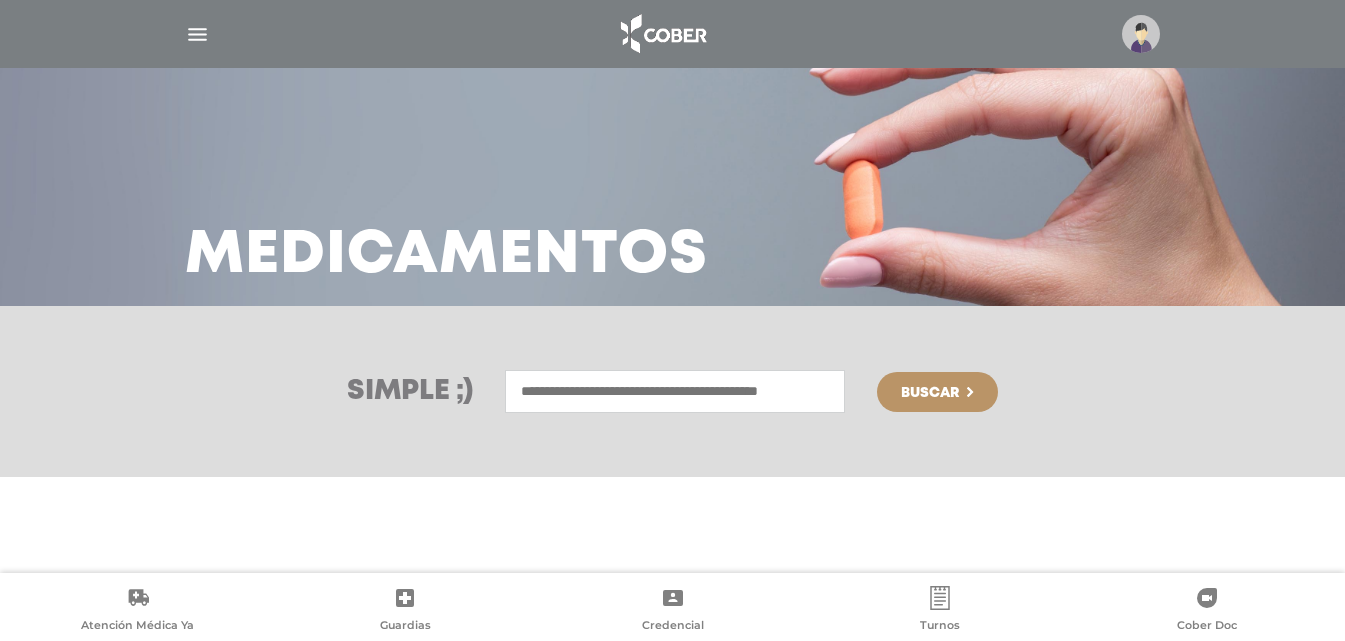 scroll, scrollTop: 0, scrollLeft: 0, axis: both 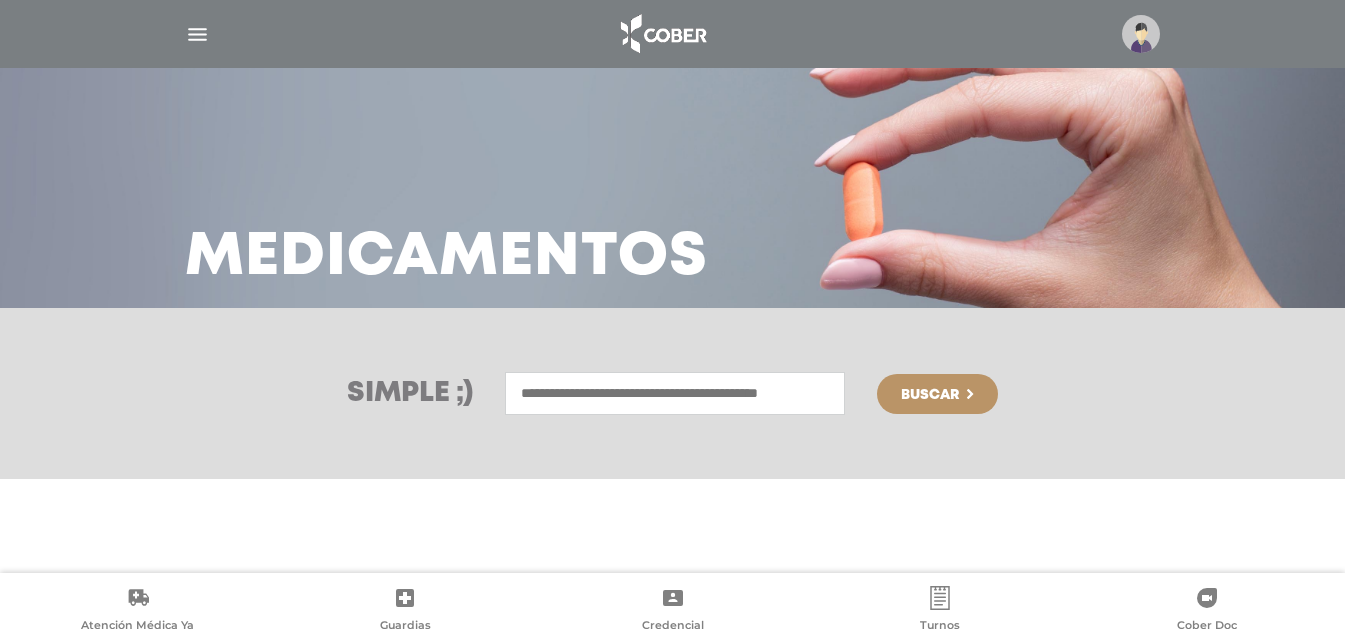 click at bounding box center (197, 34) 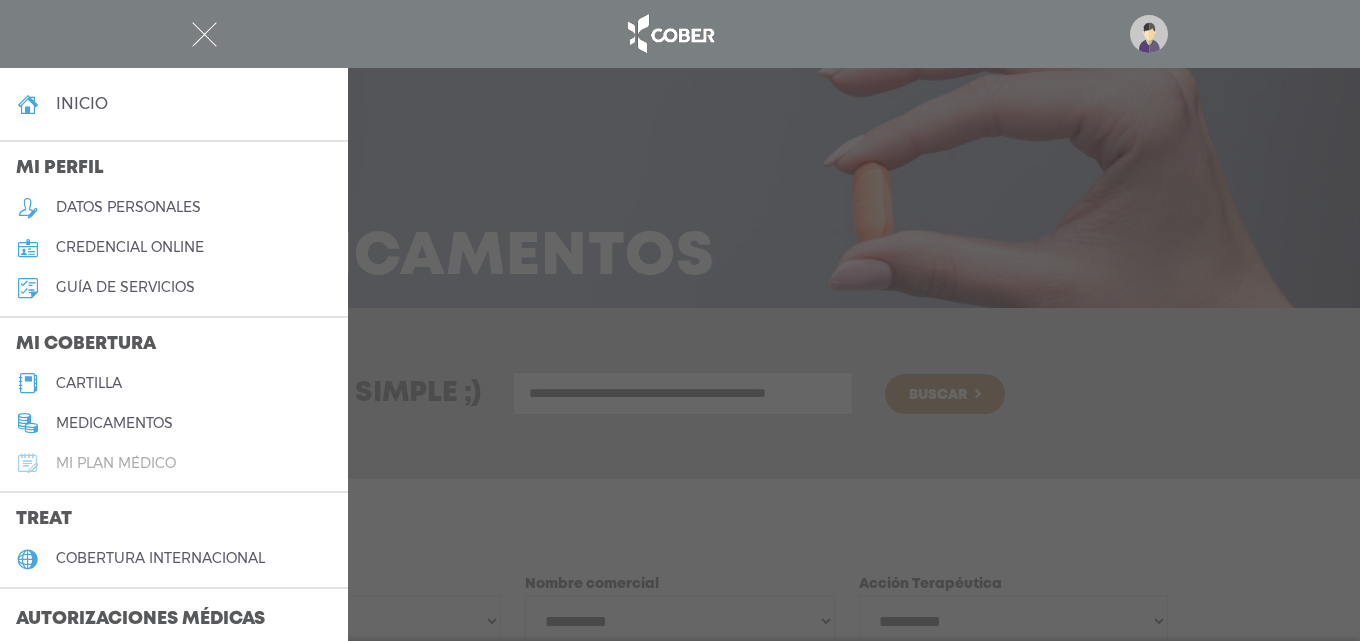 click on "Mi plan médico" at bounding box center [174, 463] 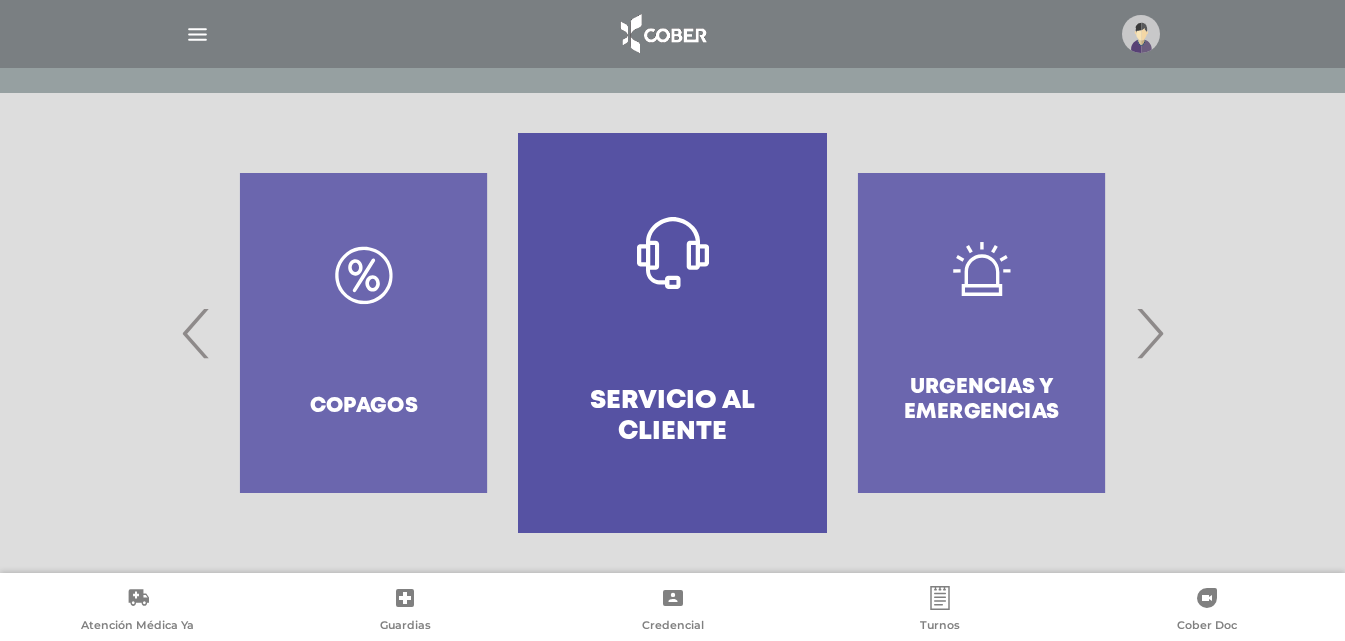 scroll, scrollTop: 86, scrollLeft: 0, axis: vertical 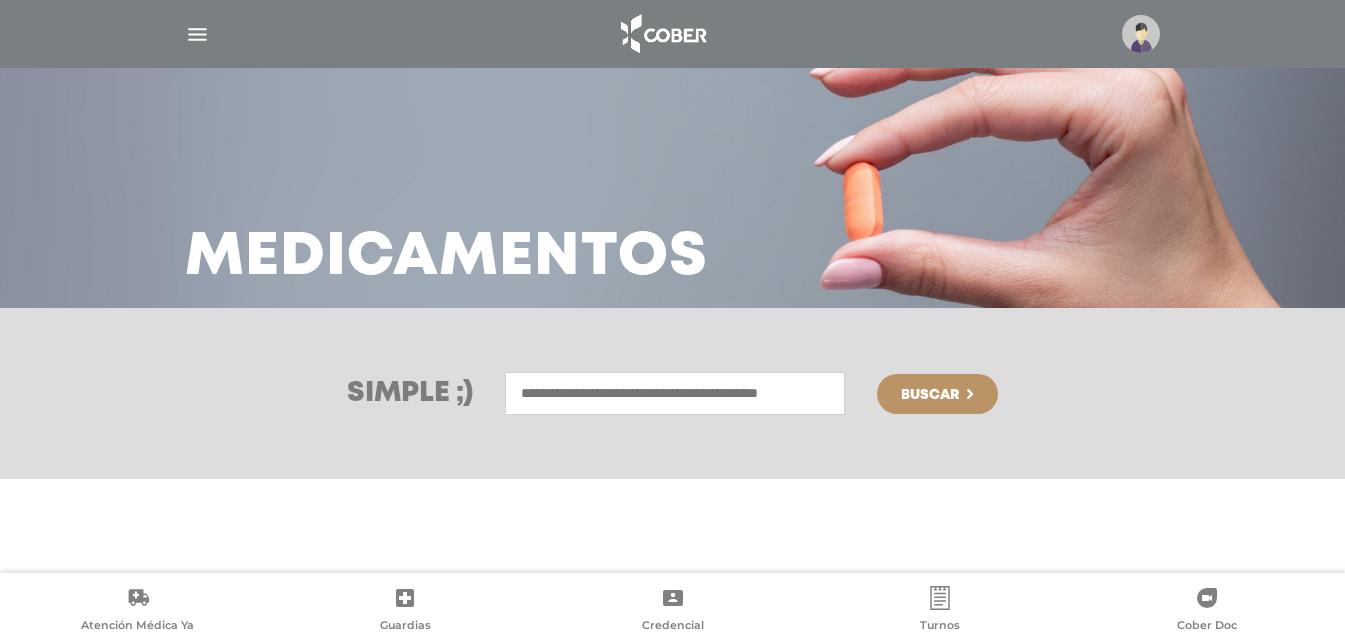 click at bounding box center (1141, 34) 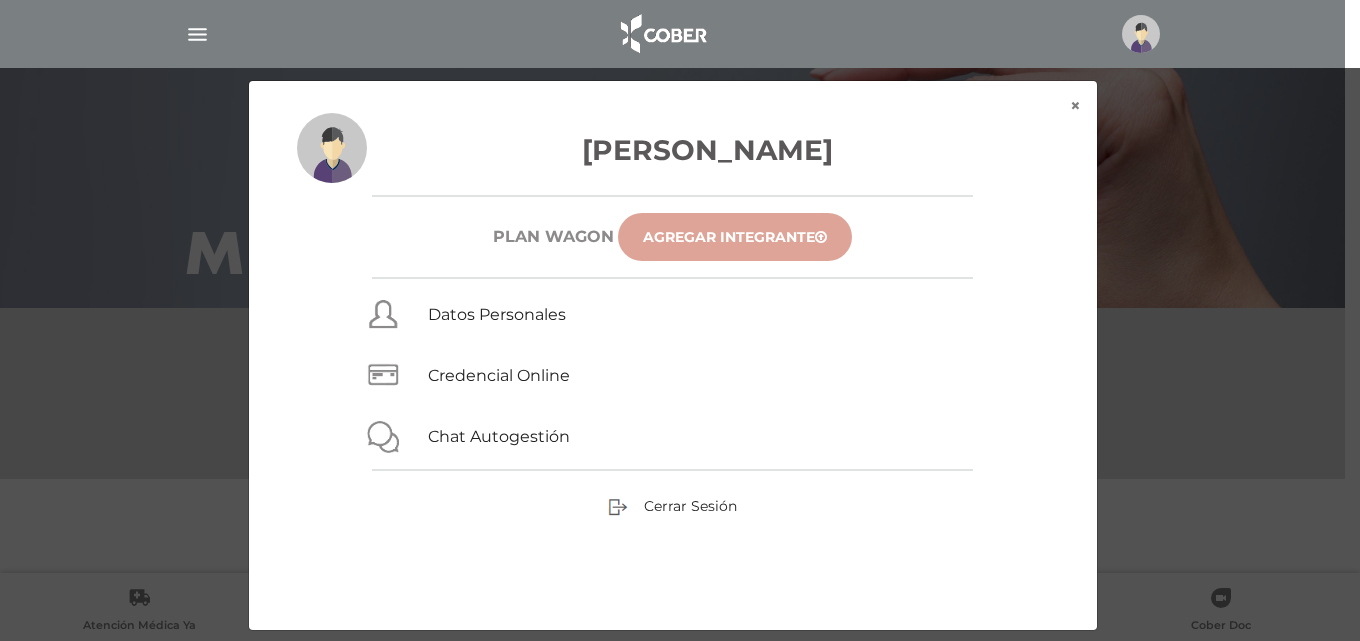 click on "Agregar Integrante" at bounding box center [735, 237] 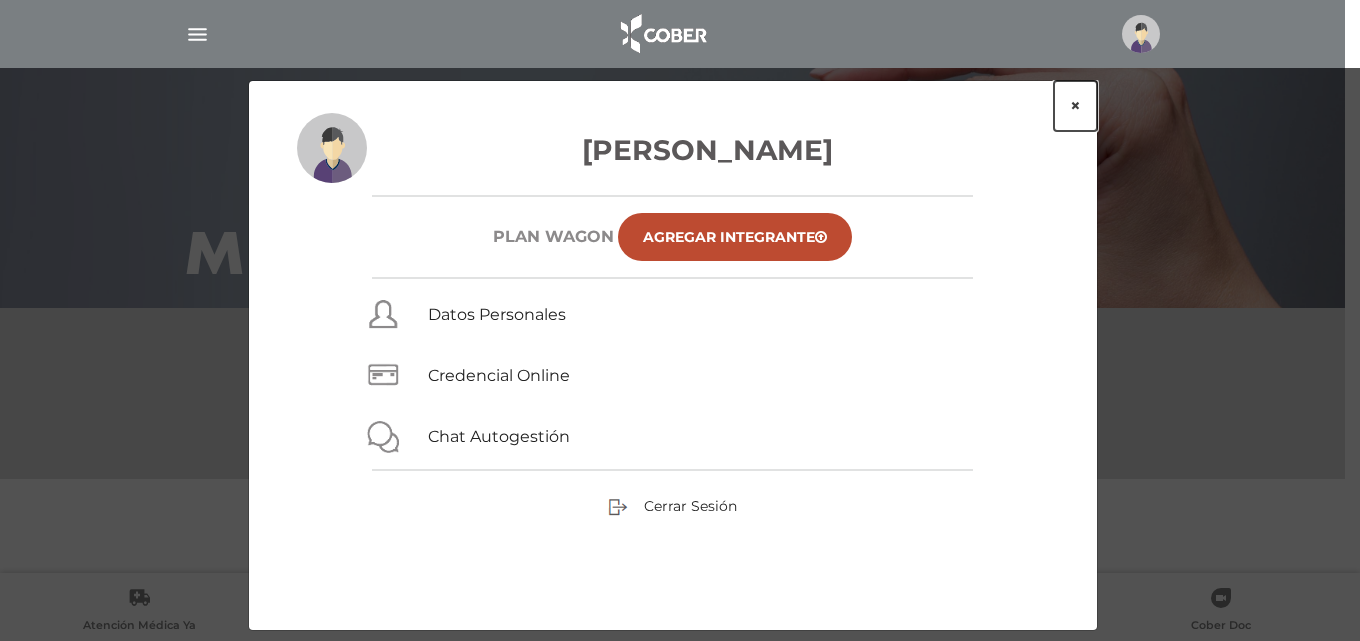 click on "×" at bounding box center (1075, 106) 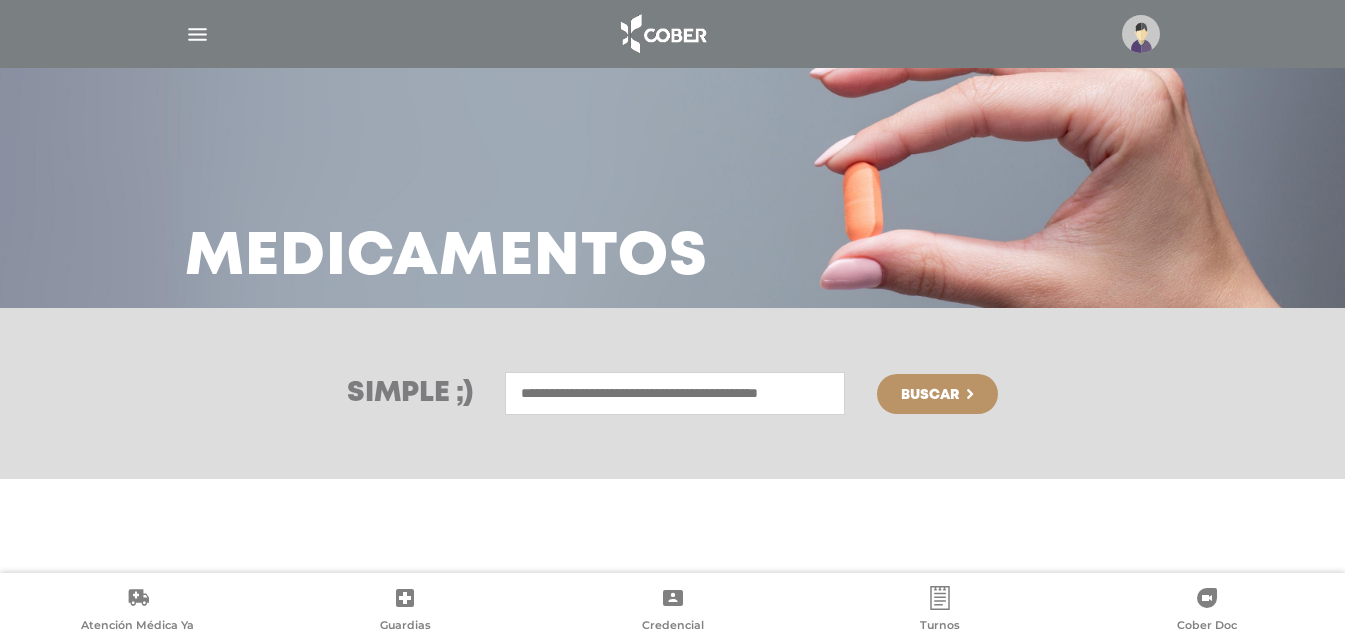click at bounding box center [197, 34] 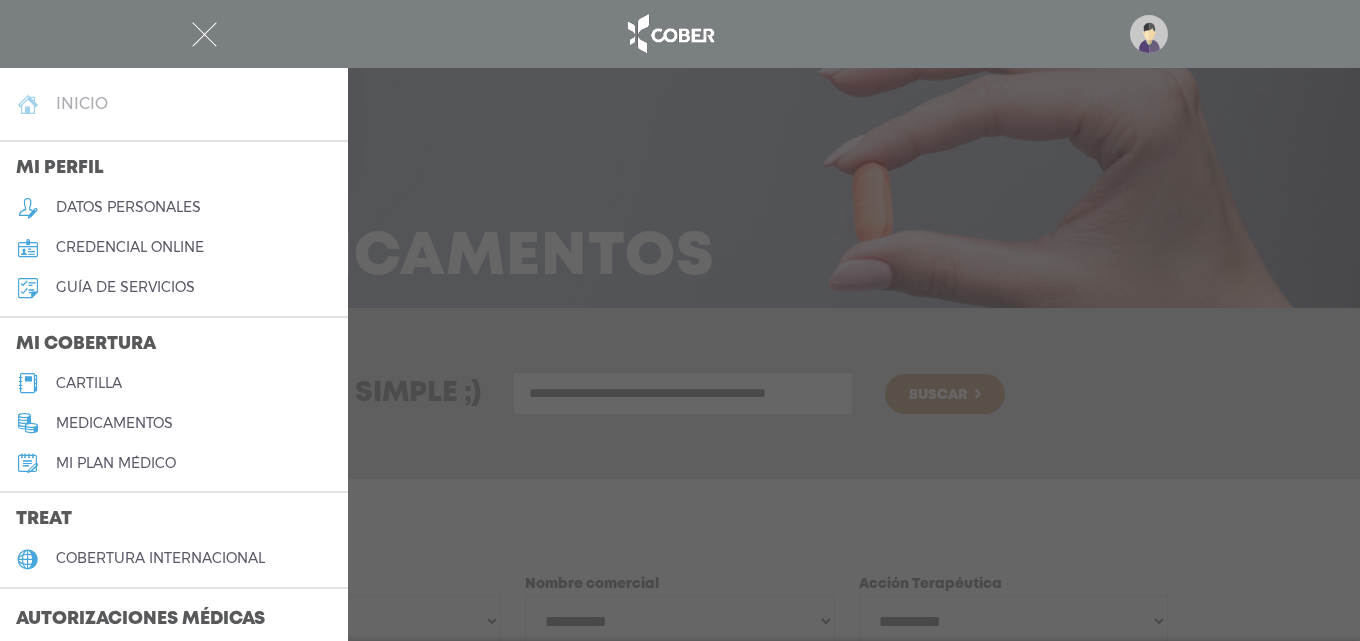 click on "inicio" at bounding box center (82, 103) 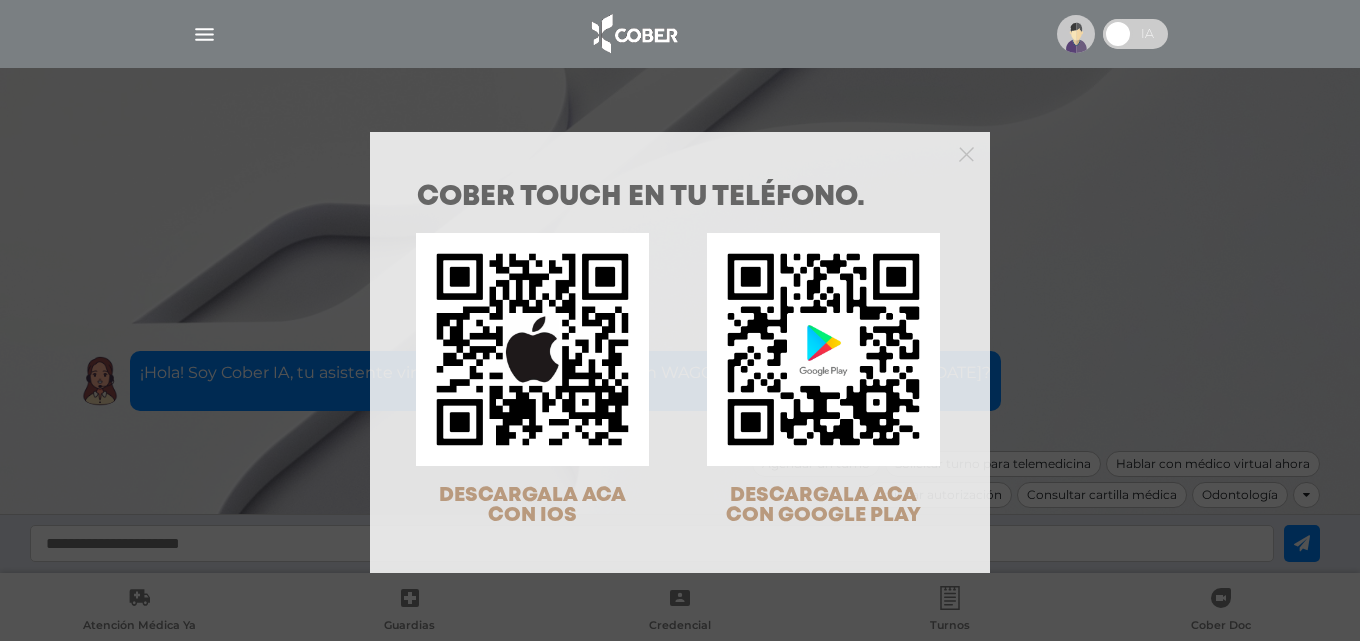 scroll, scrollTop: 0, scrollLeft: 0, axis: both 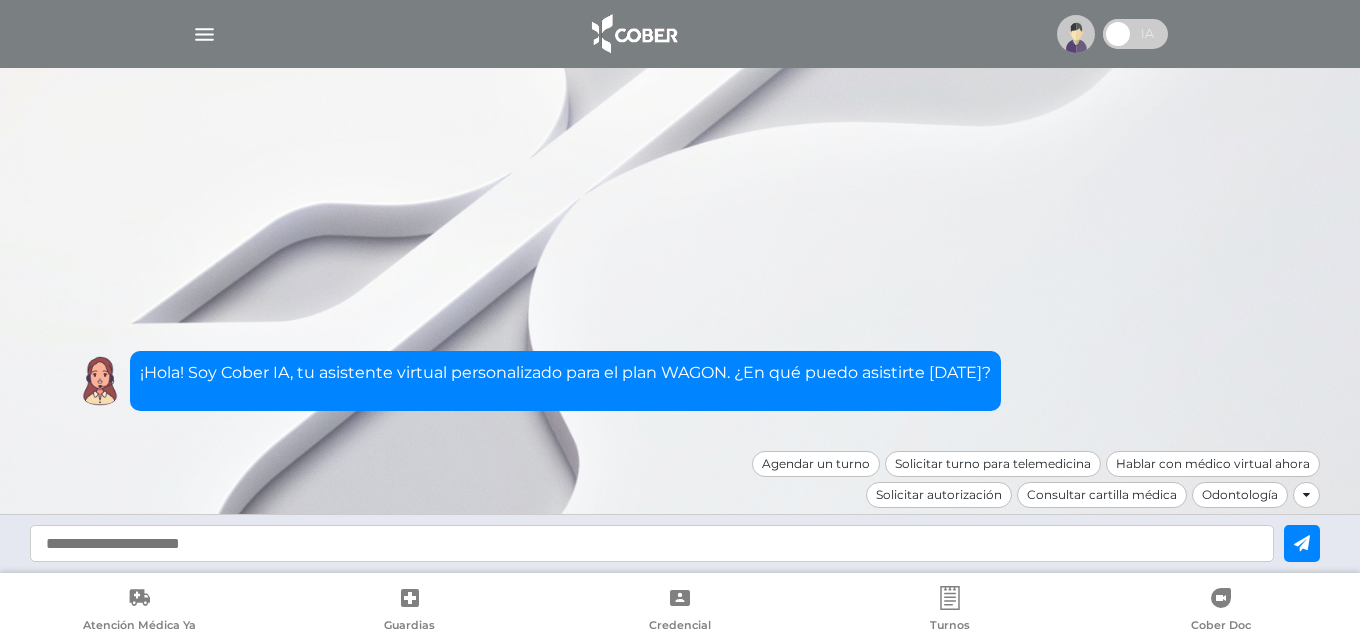 click at bounding box center [1076, 34] 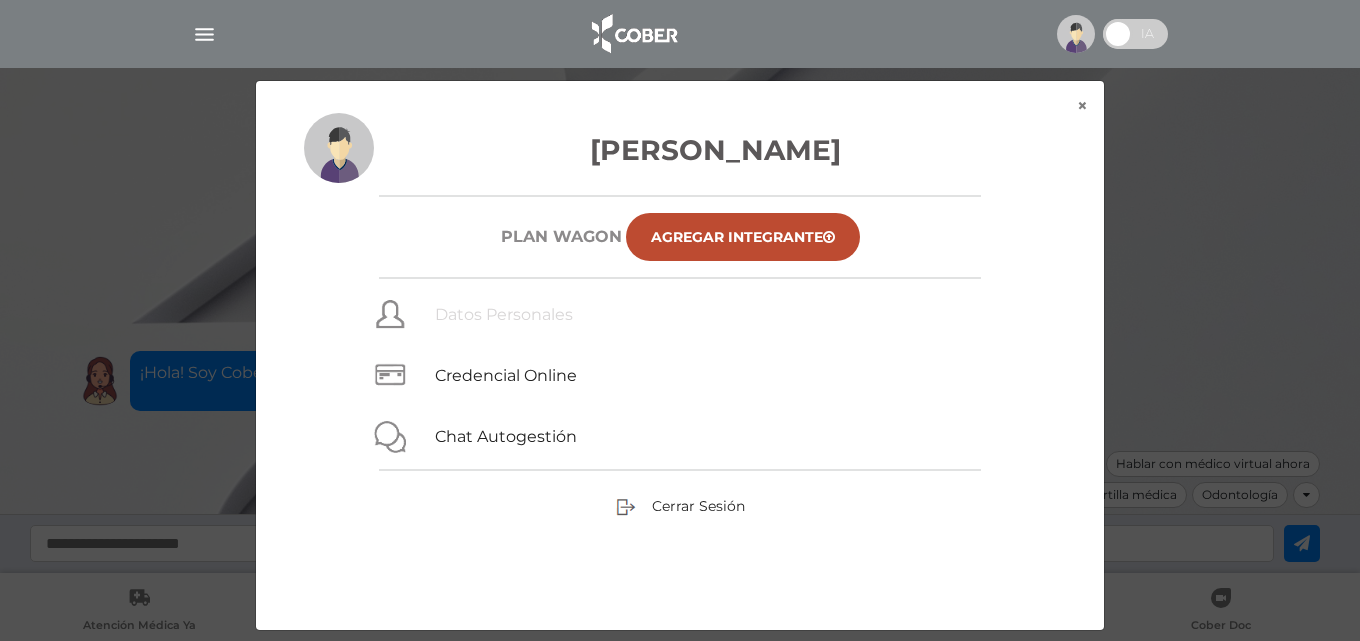 click on "Datos Personales" at bounding box center (504, 314) 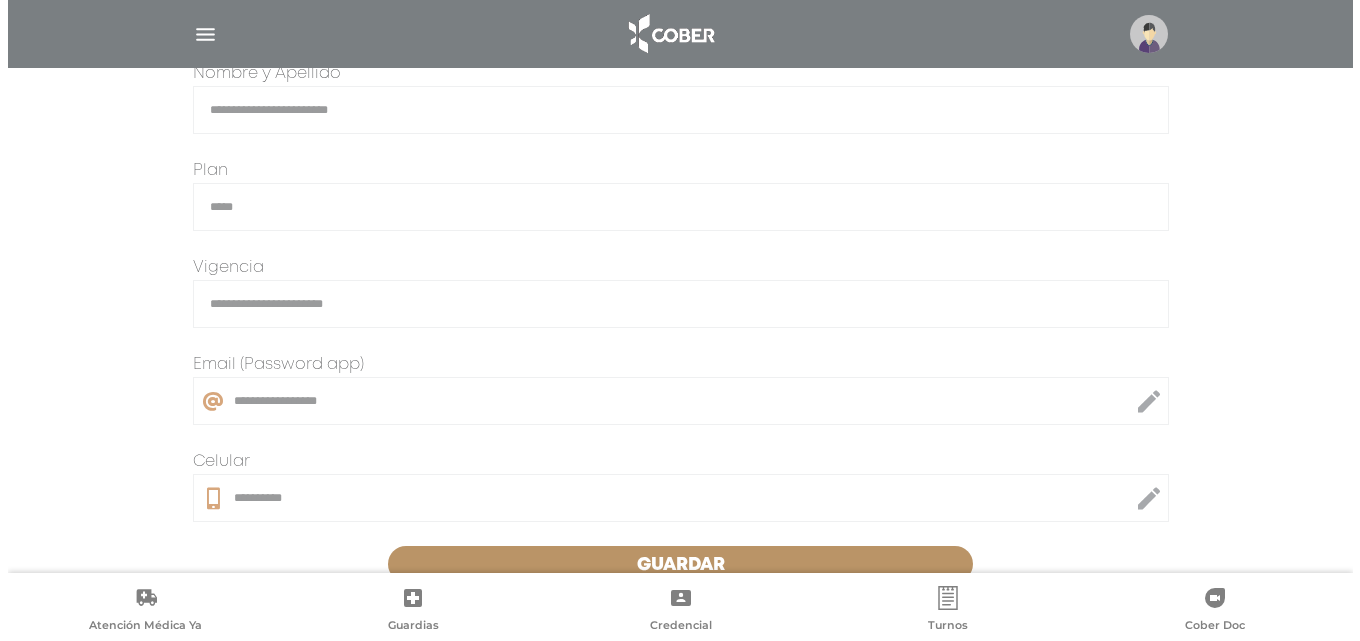 scroll, scrollTop: 95, scrollLeft: 0, axis: vertical 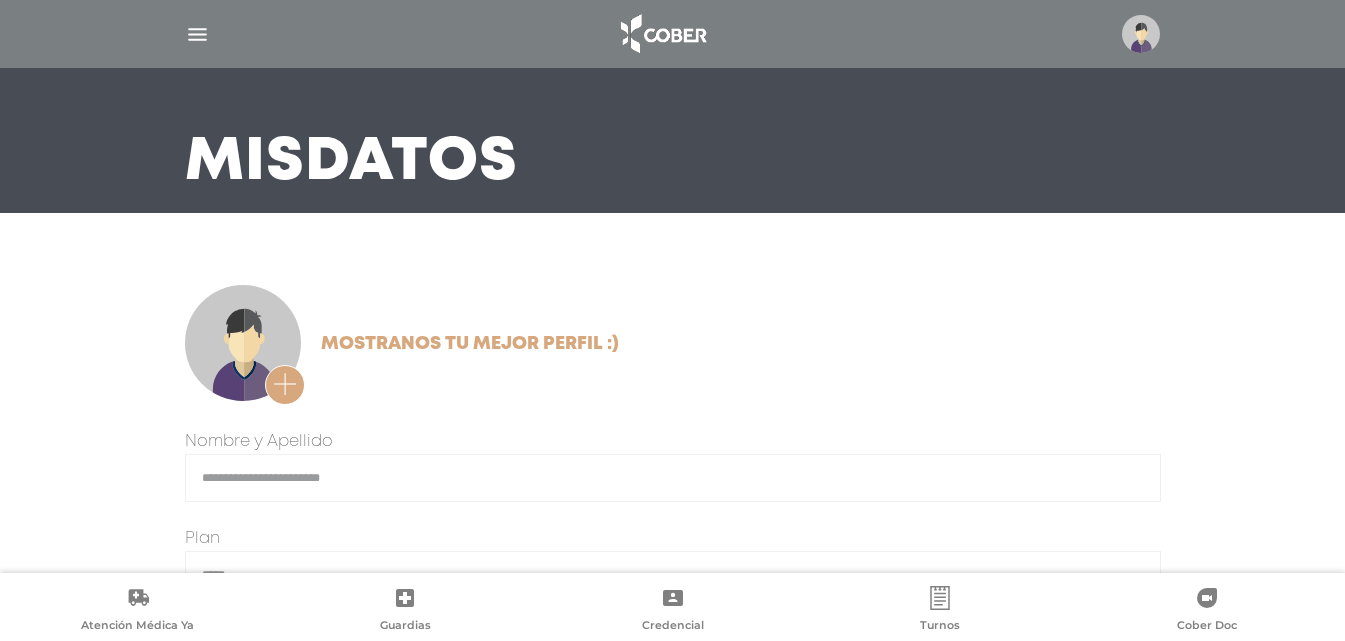 click at bounding box center [197, 34] 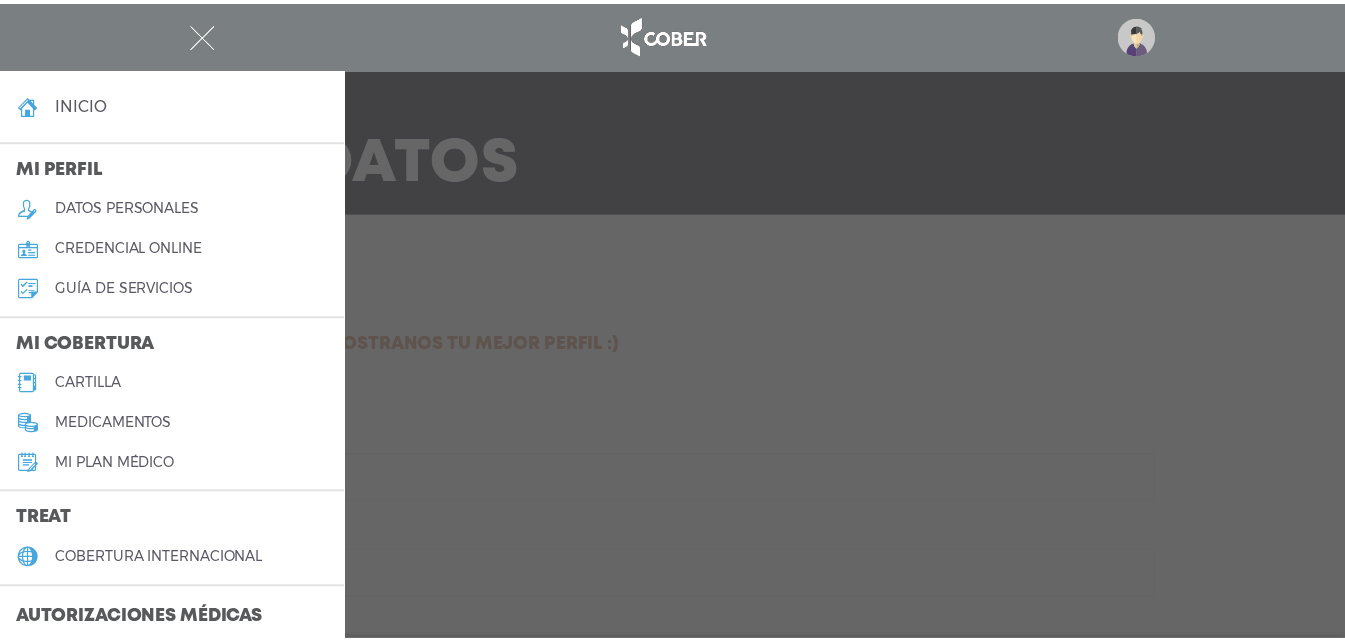 scroll, scrollTop: 100, scrollLeft: 0, axis: vertical 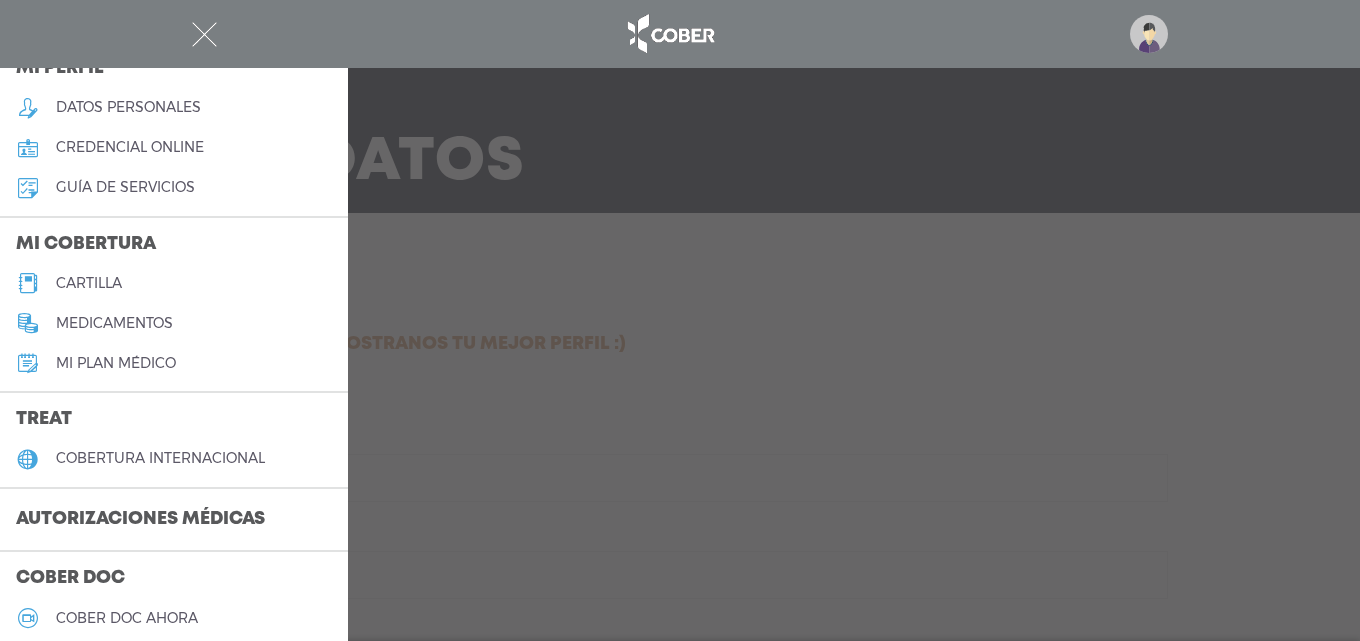 click on "guía de servicios" at bounding box center [174, 188] 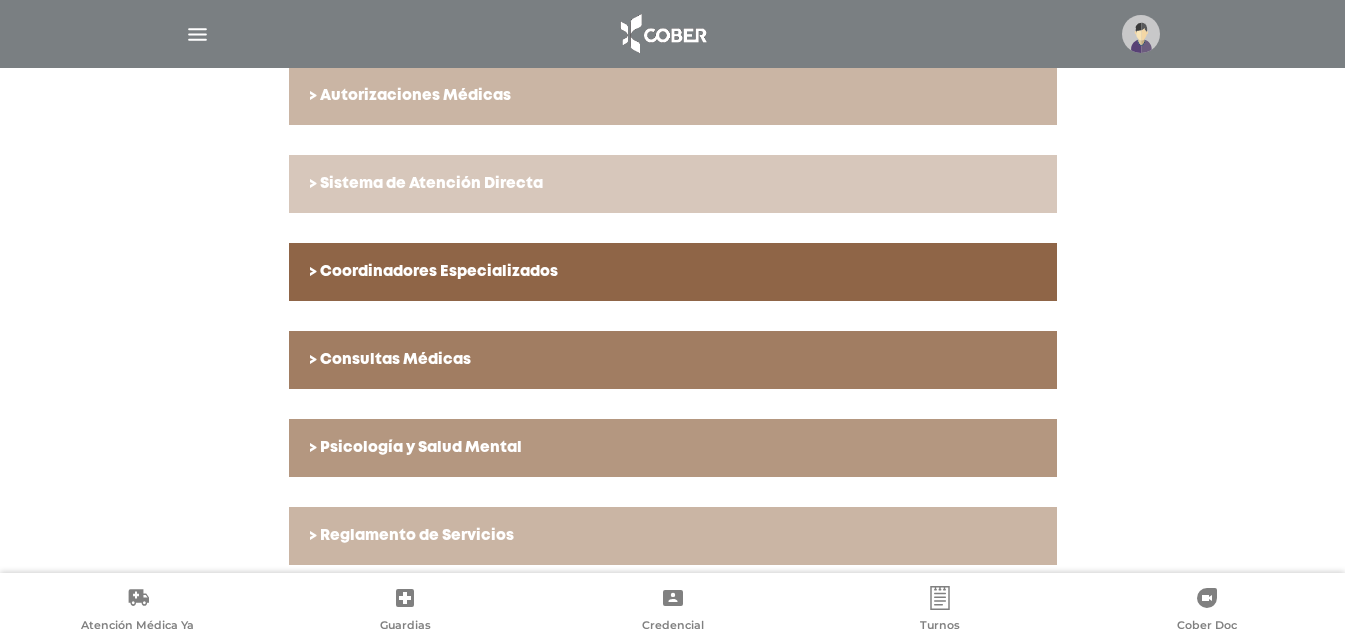 scroll, scrollTop: 738, scrollLeft: 0, axis: vertical 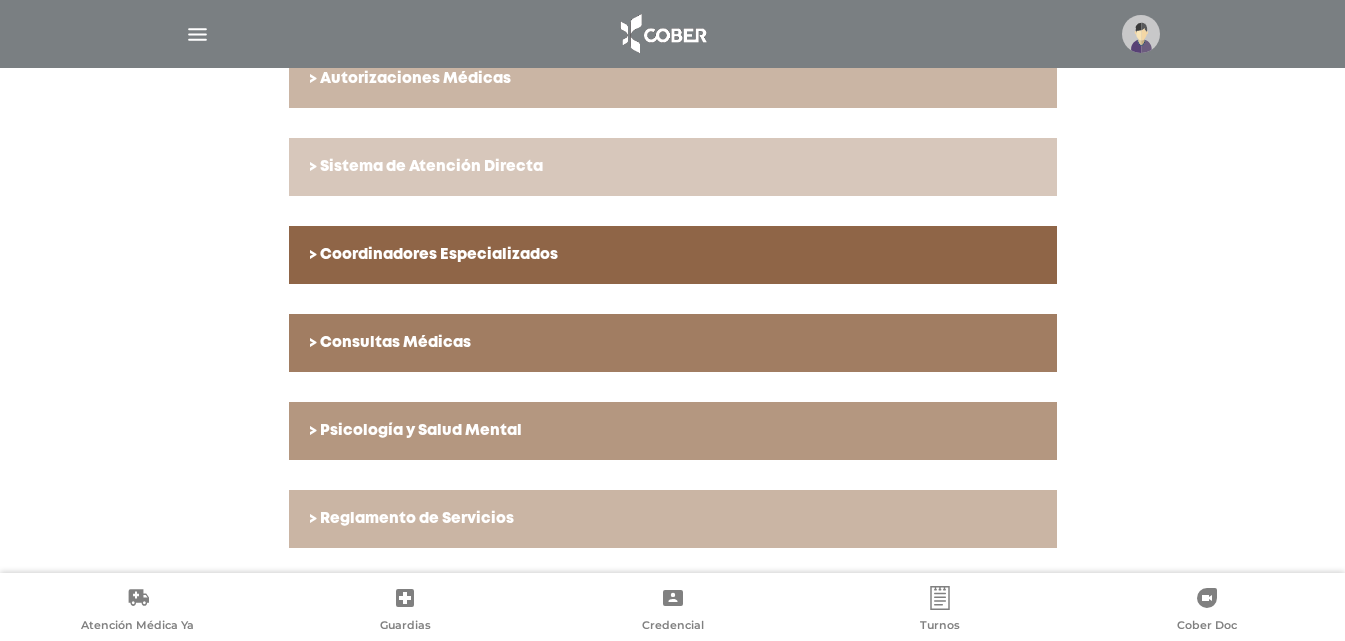 click on "> Psicología y Salud Mental" at bounding box center [673, 431] 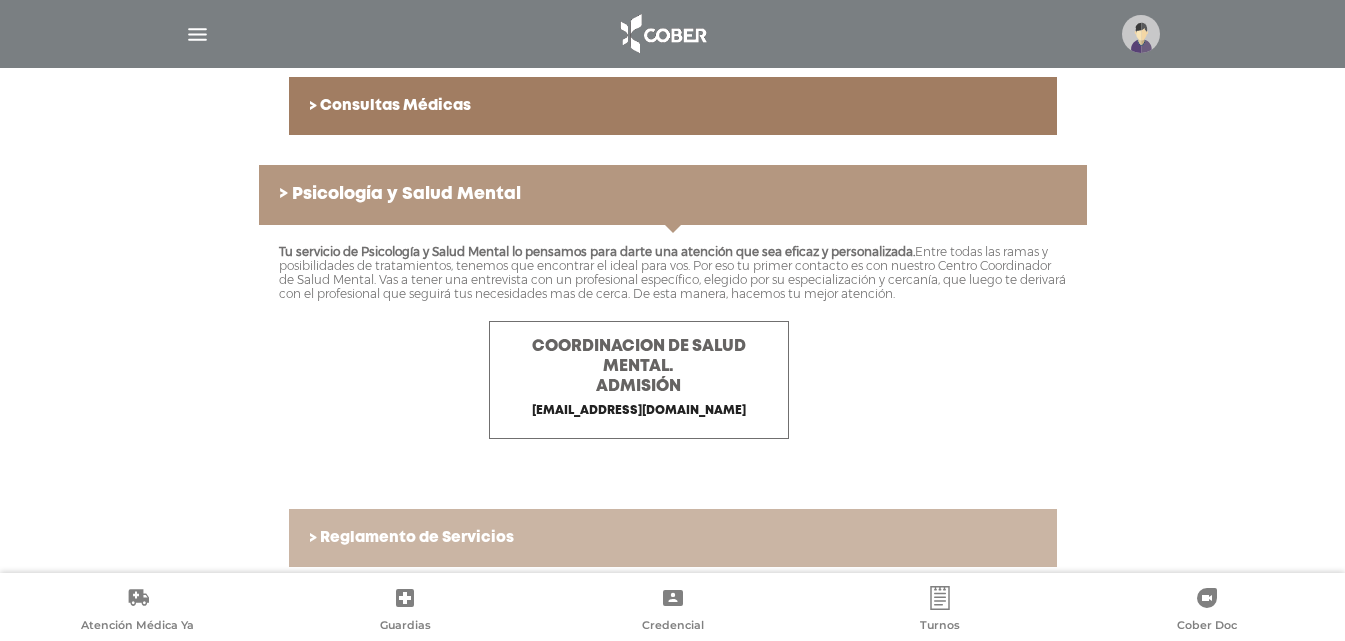 scroll, scrollTop: 995, scrollLeft: 0, axis: vertical 